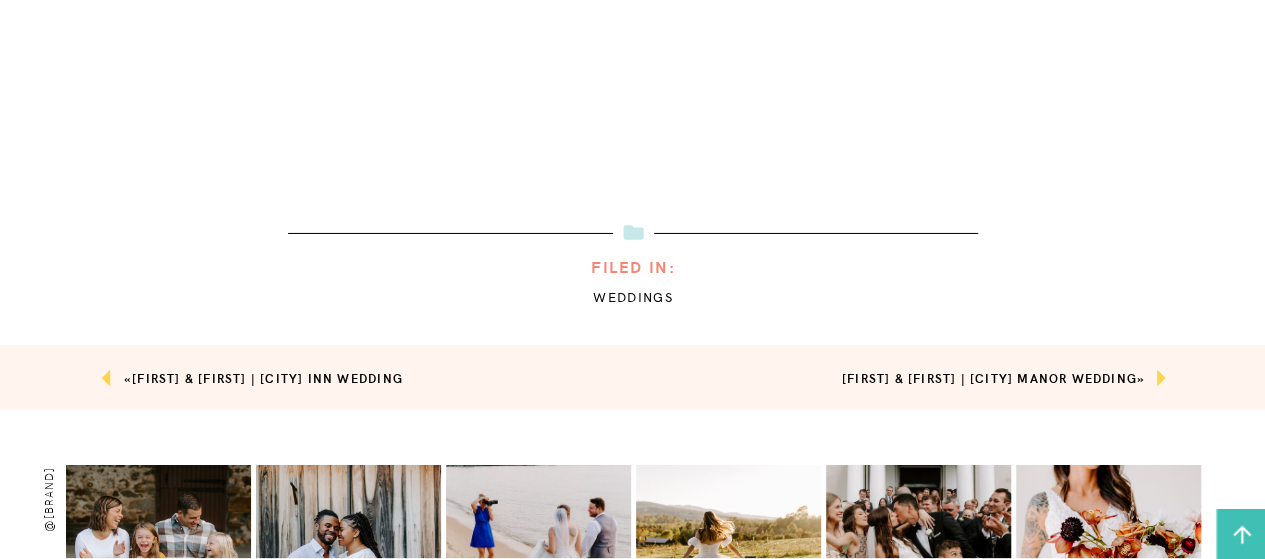 scroll, scrollTop: 52656, scrollLeft: 0, axis: vertical 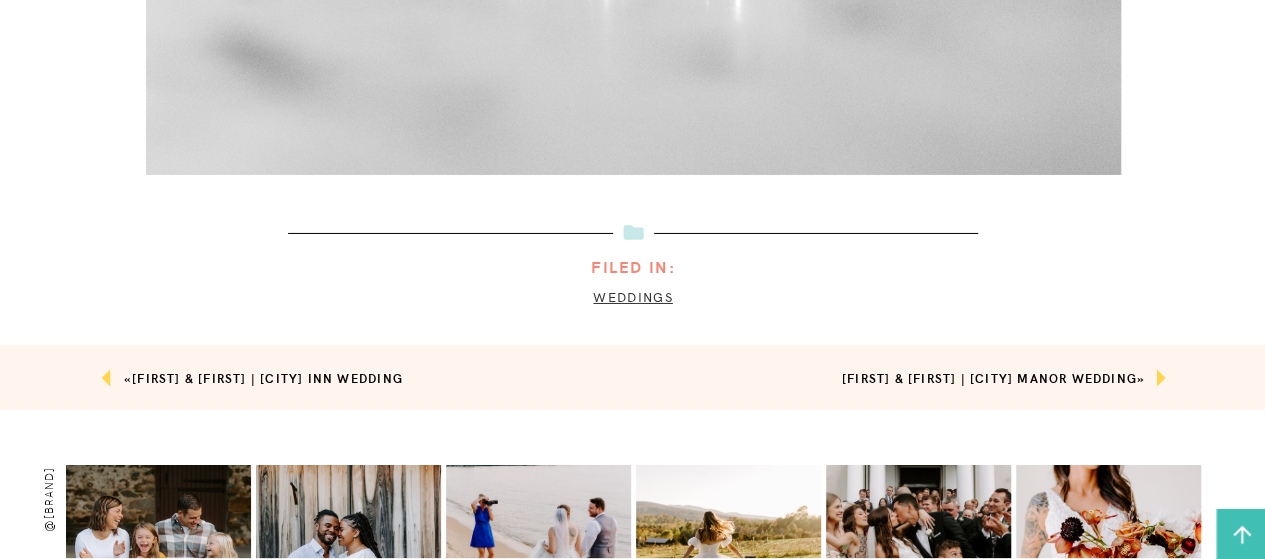 click on "Weddings" at bounding box center (632, 296) 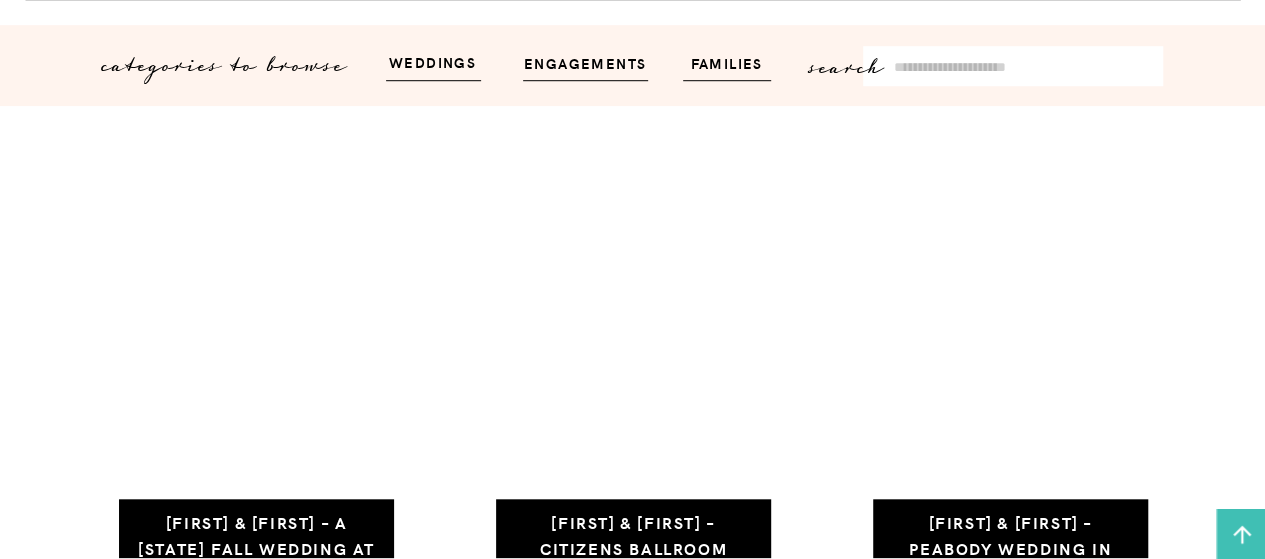 scroll, scrollTop: 662, scrollLeft: 0, axis: vertical 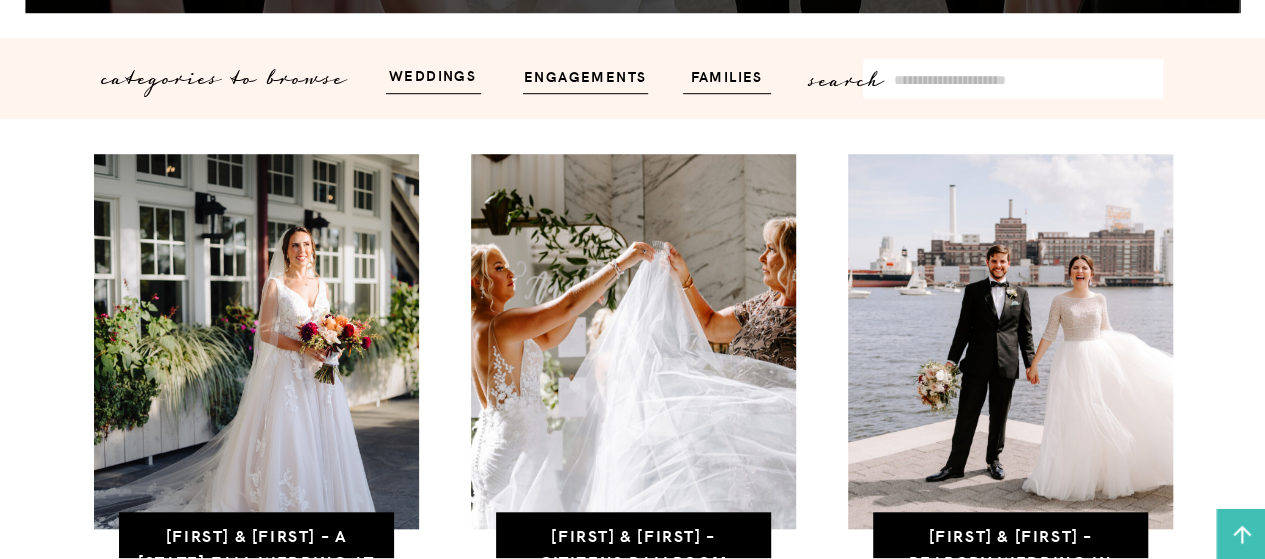 click on "Search for:" at bounding box center (1024, 80) 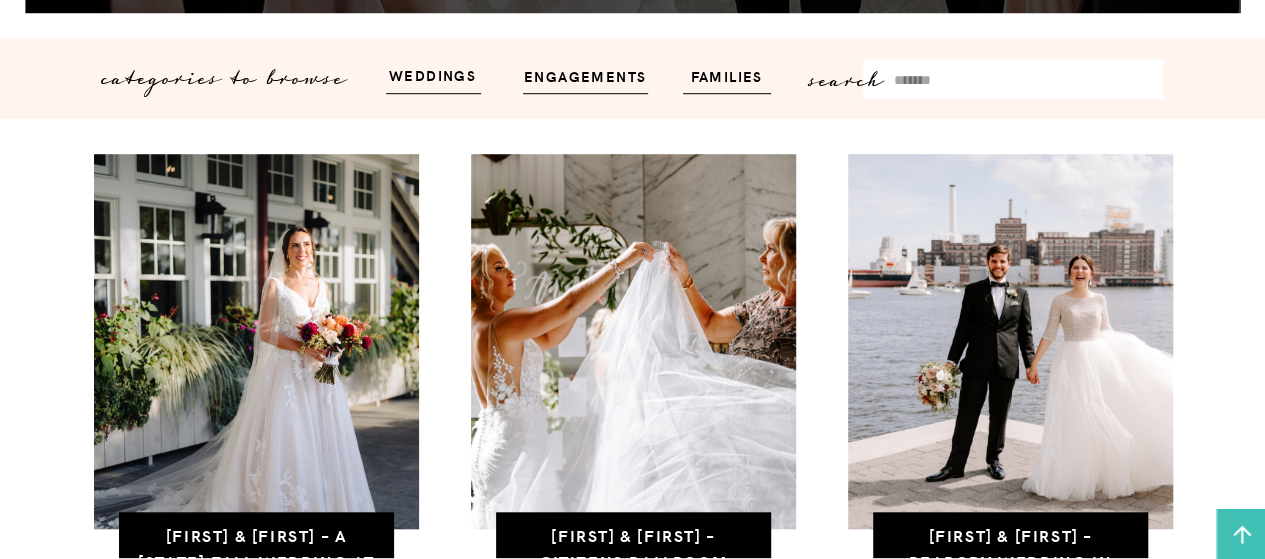 type on "*******" 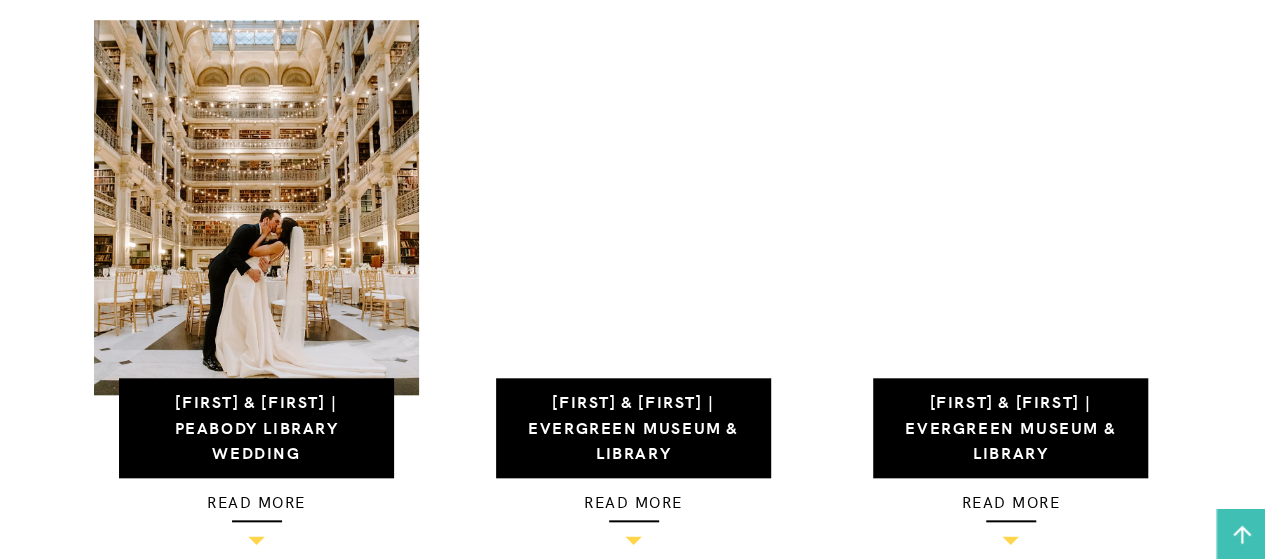 scroll, scrollTop: 341, scrollLeft: 0, axis: vertical 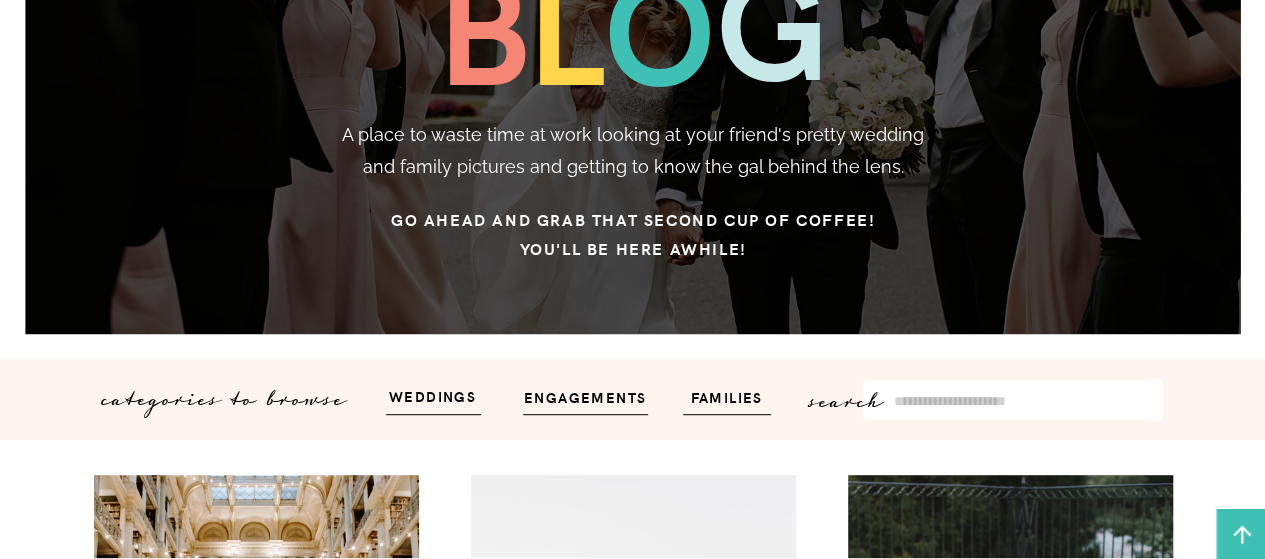 click on "Search for:" at bounding box center (1024, 401) 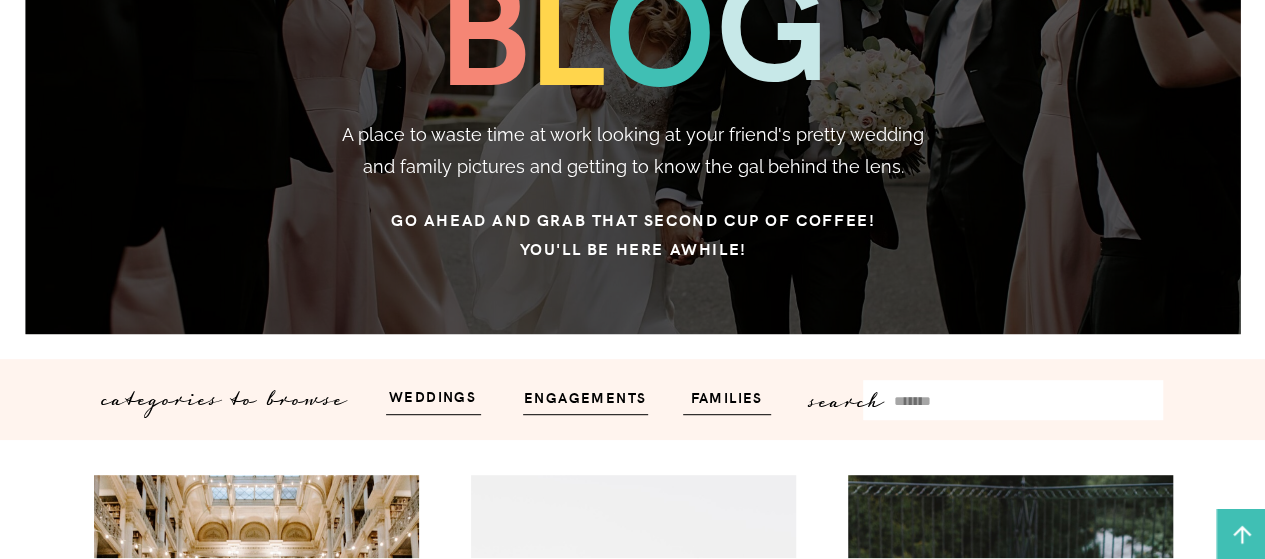 type on "*******" 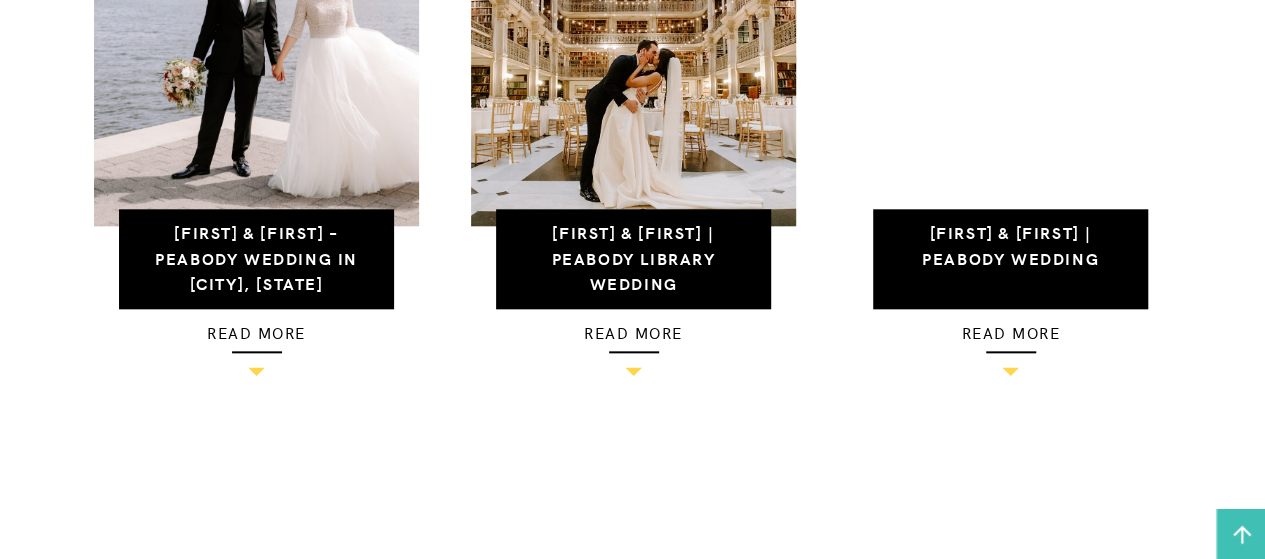 scroll, scrollTop: 792, scrollLeft: 0, axis: vertical 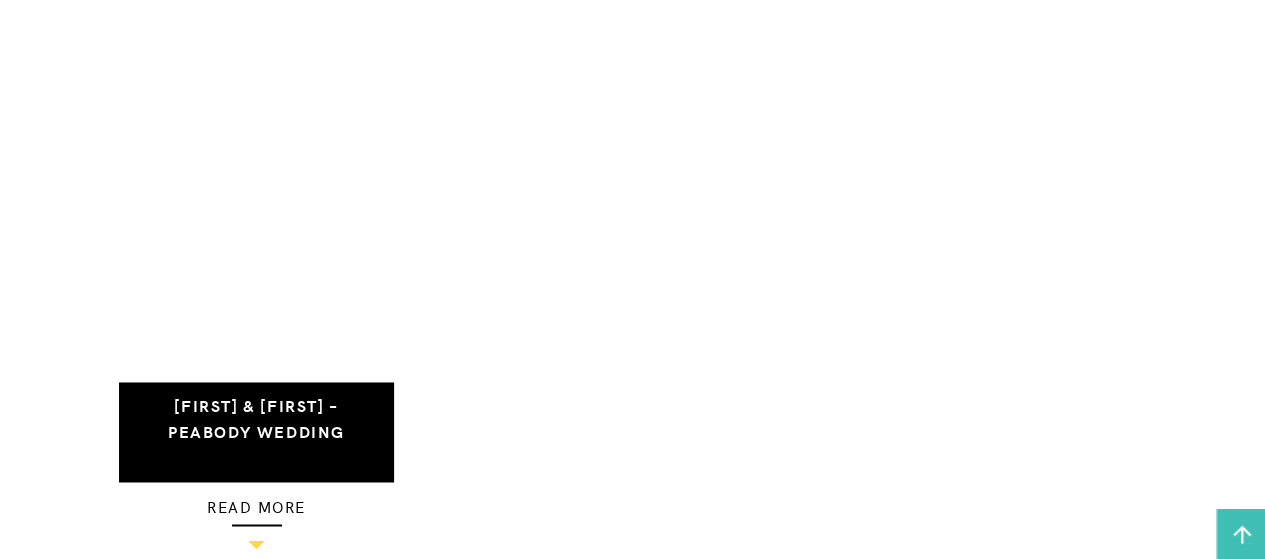 click at bounding box center (256, 211) 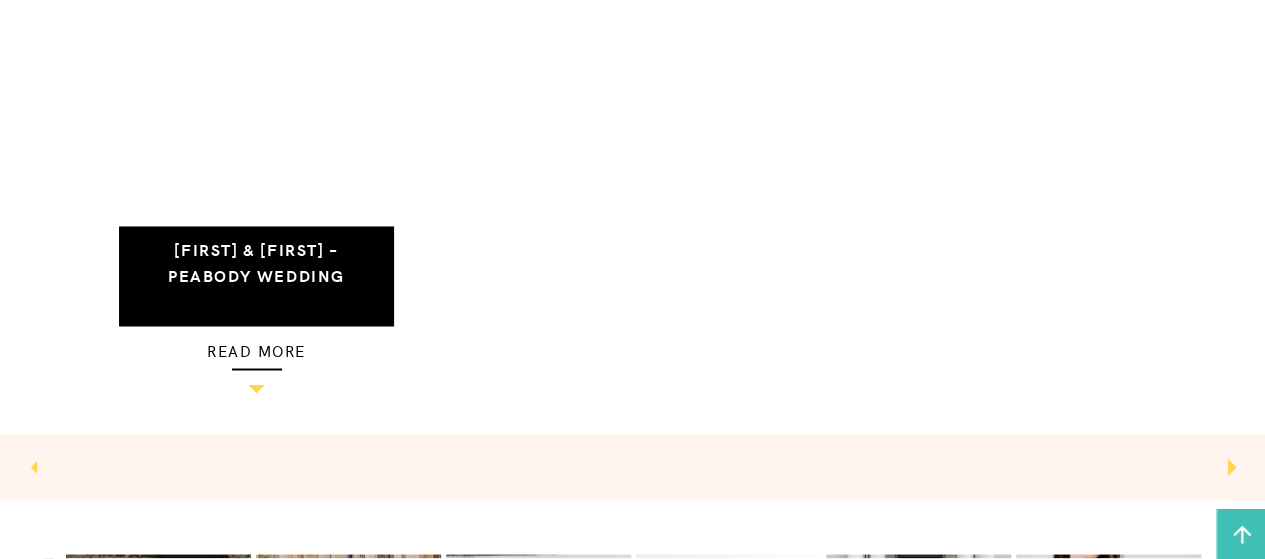 scroll, scrollTop: 1557, scrollLeft: 0, axis: vertical 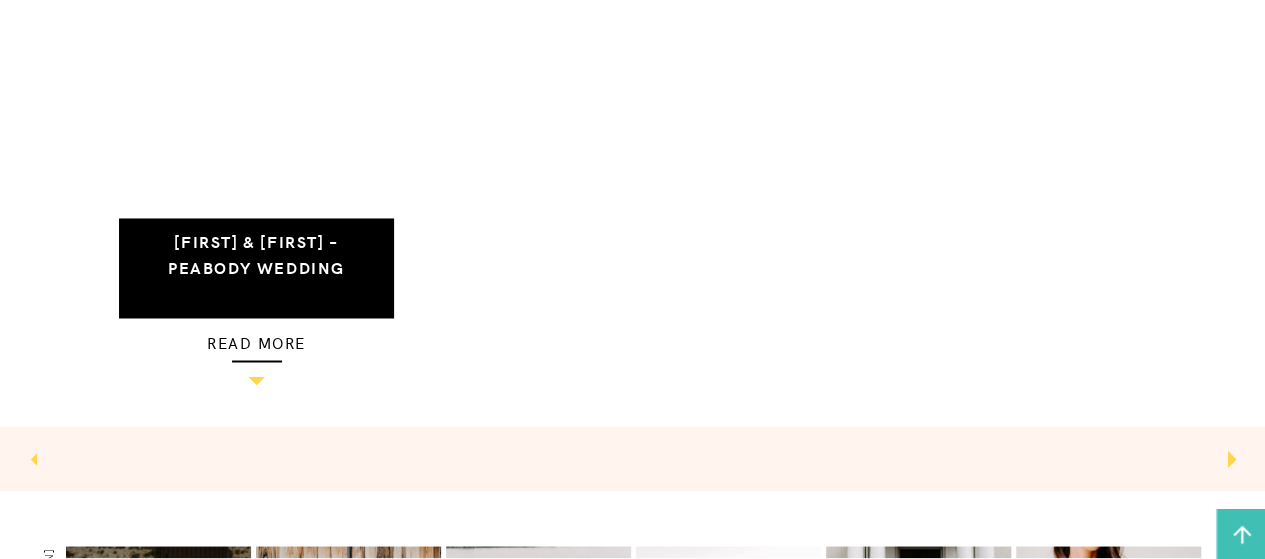 click on "read more" at bounding box center [257, 341] 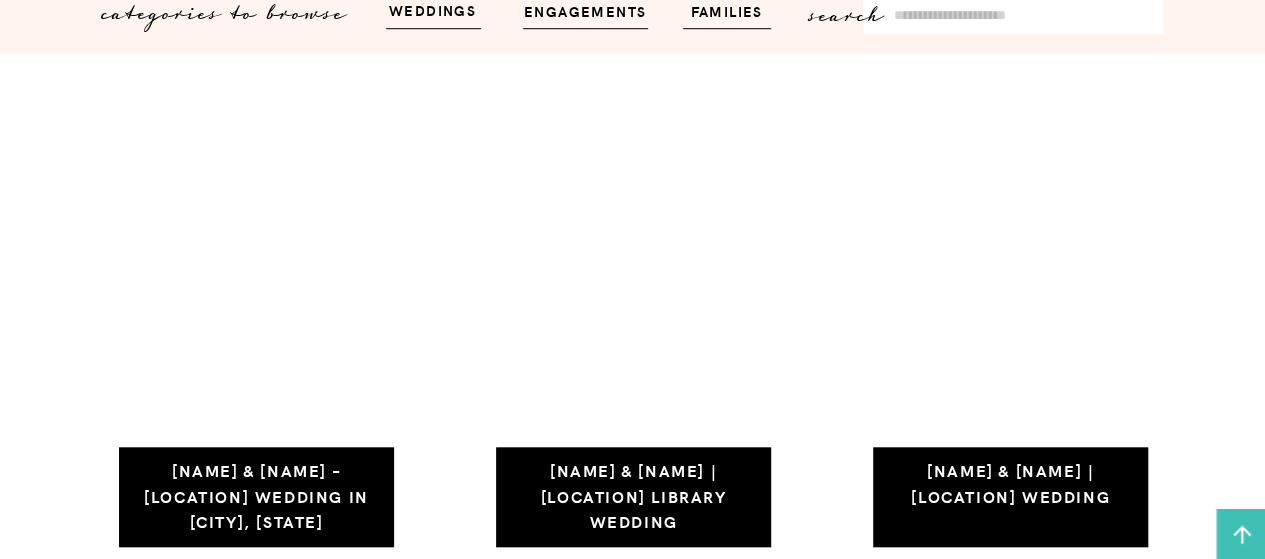 scroll, scrollTop: 942, scrollLeft: 0, axis: vertical 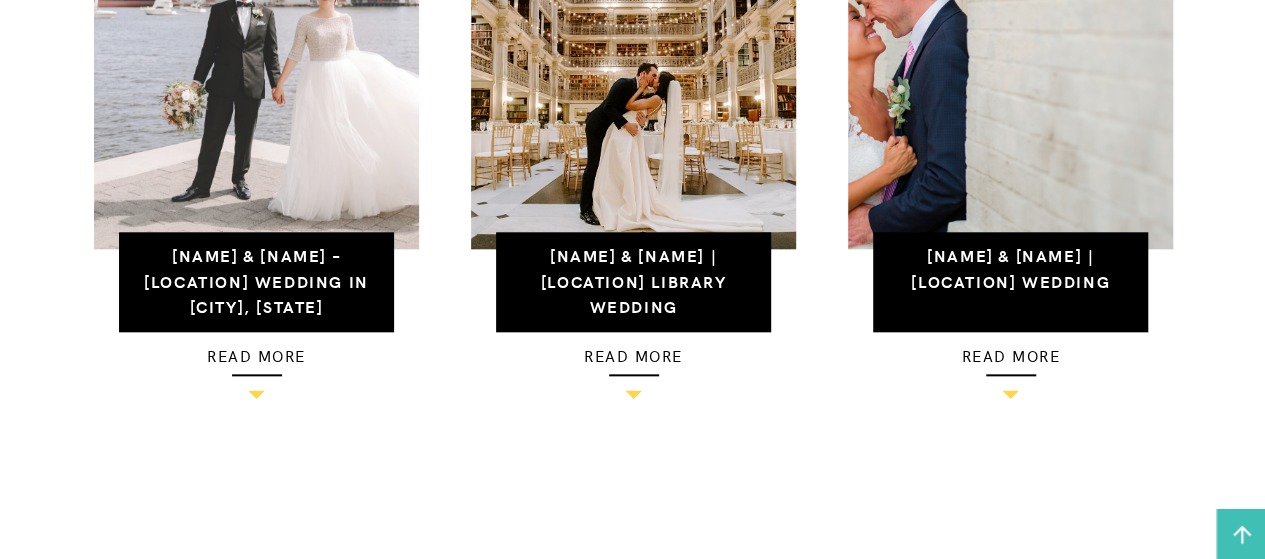 click at bounding box center [256, 61] 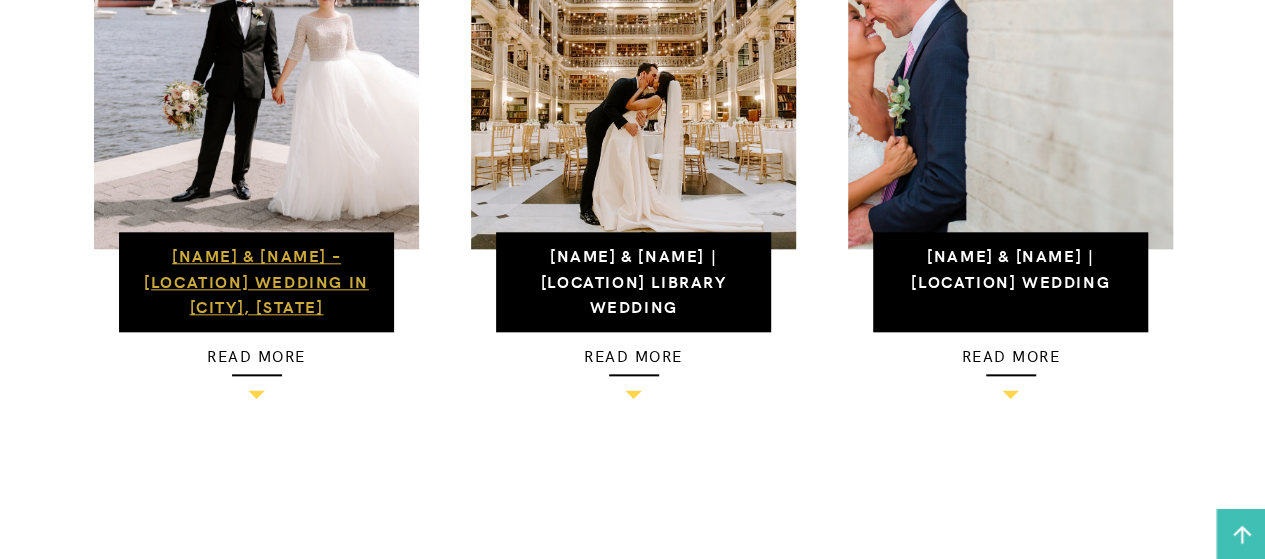 click on "[NAME] & [NAME] – [LOCATION] Wedding in [CITY], [STATE]" at bounding box center (256, 280) 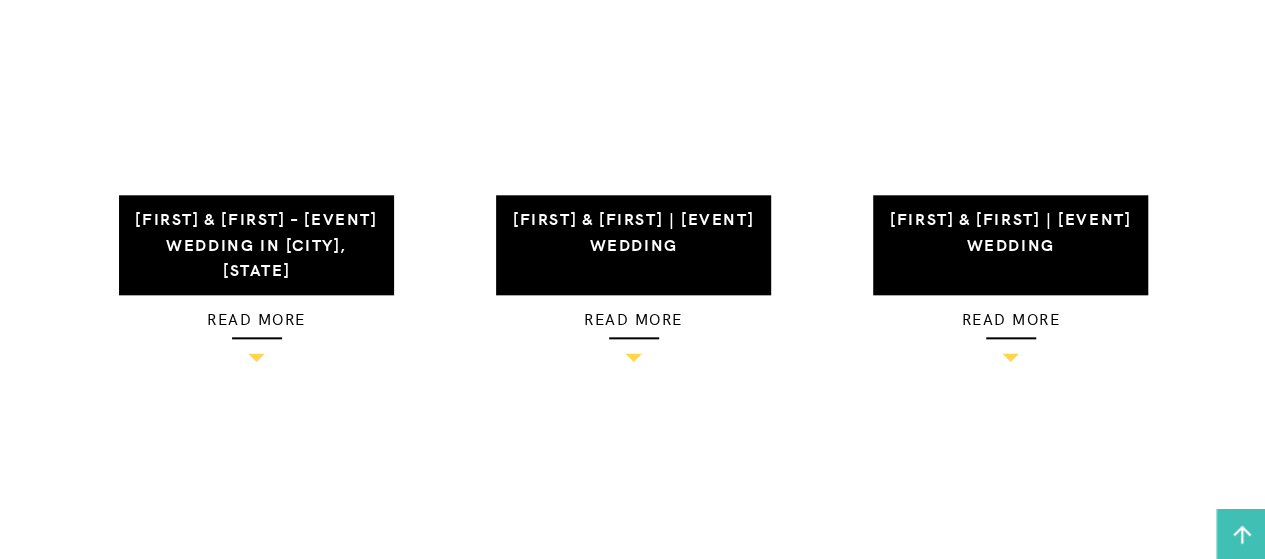 scroll, scrollTop: 983, scrollLeft: 0, axis: vertical 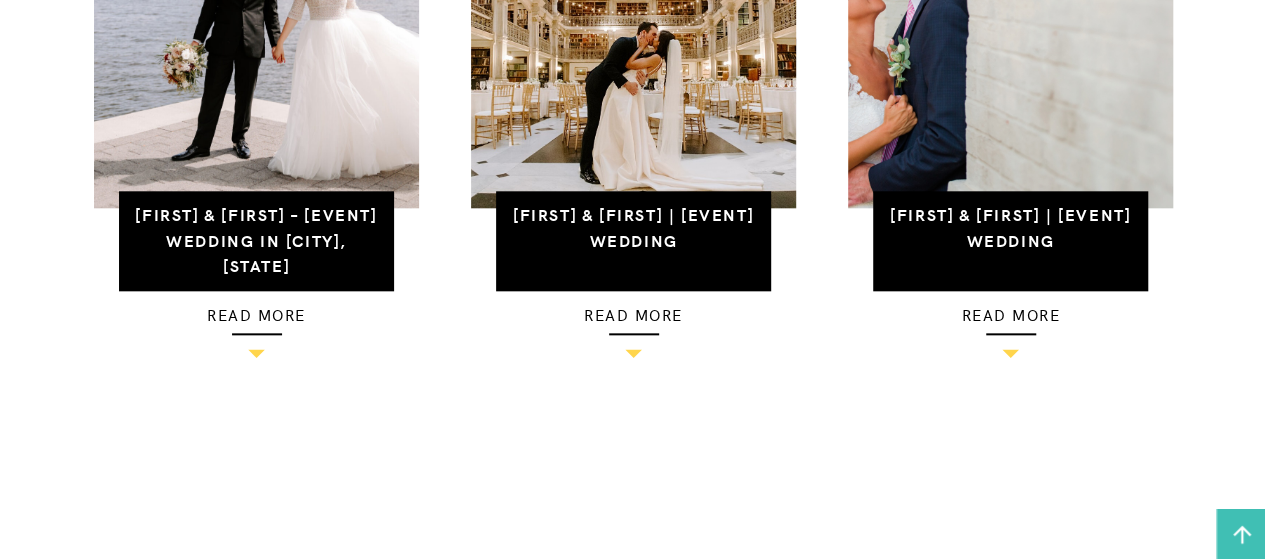 click on "read more" at bounding box center (1011, 314) 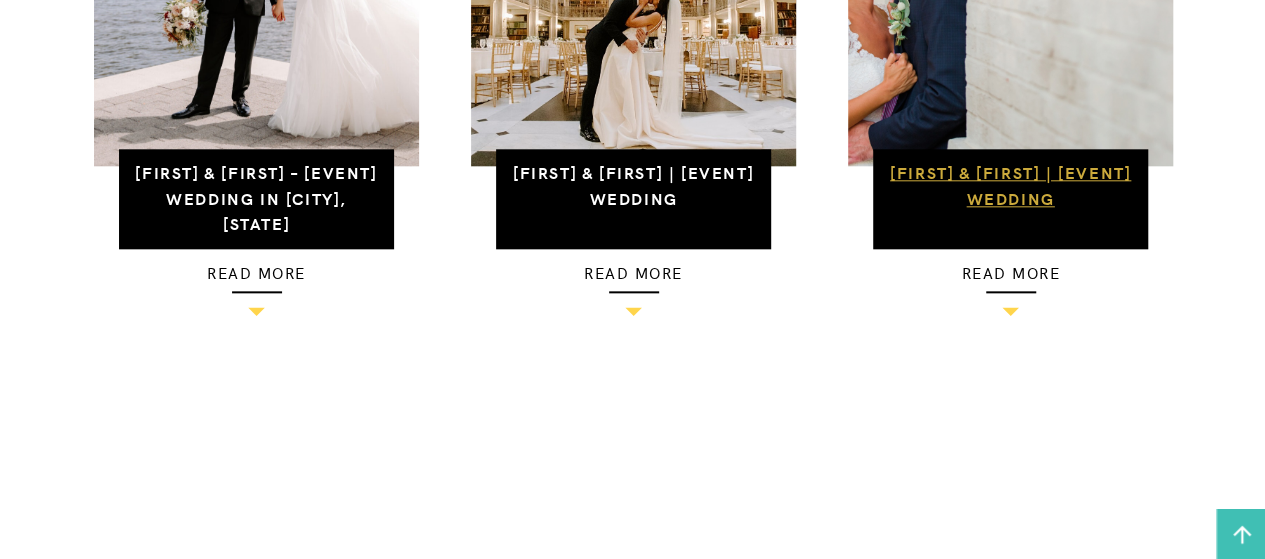 scroll, scrollTop: 1021, scrollLeft: 0, axis: vertical 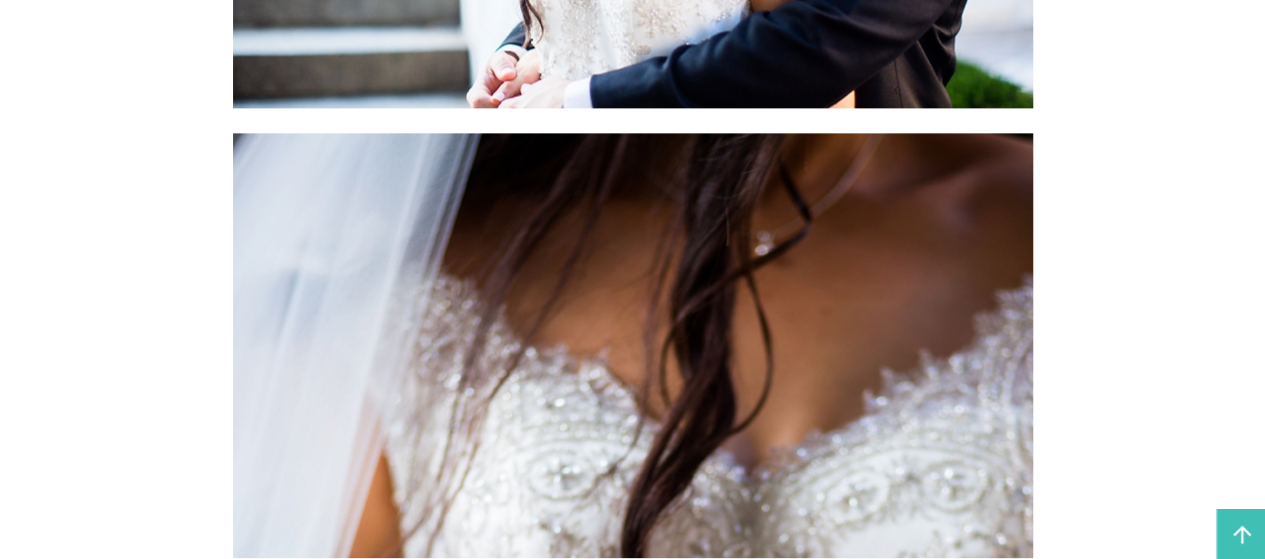 click at bounding box center (633, 733) 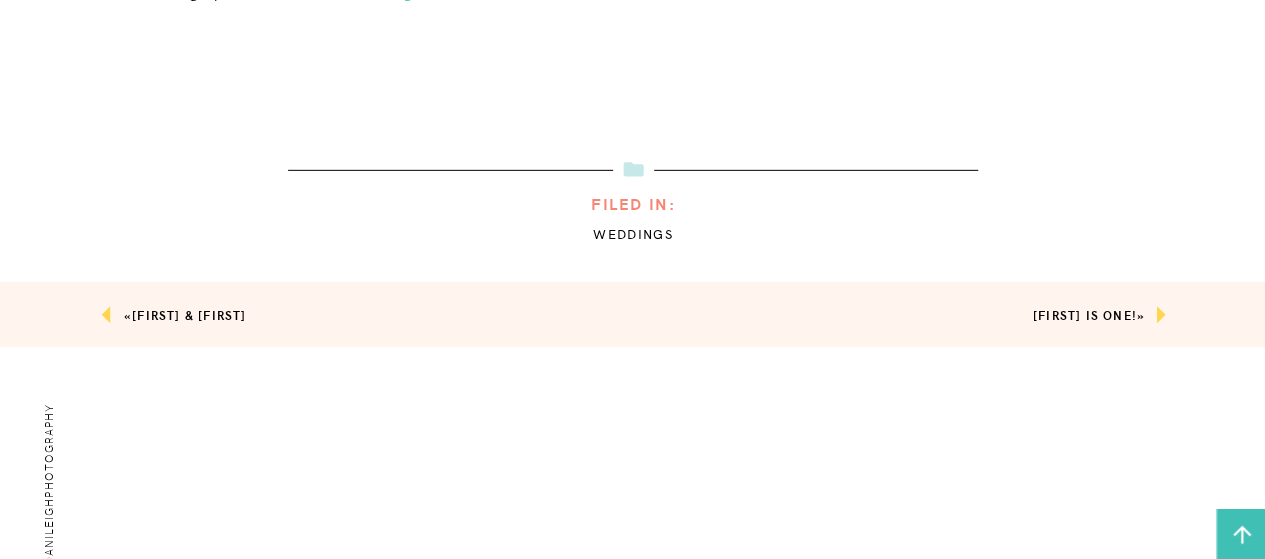 scroll, scrollTop: 71284, scrollLeft: 0, axis: vertical 